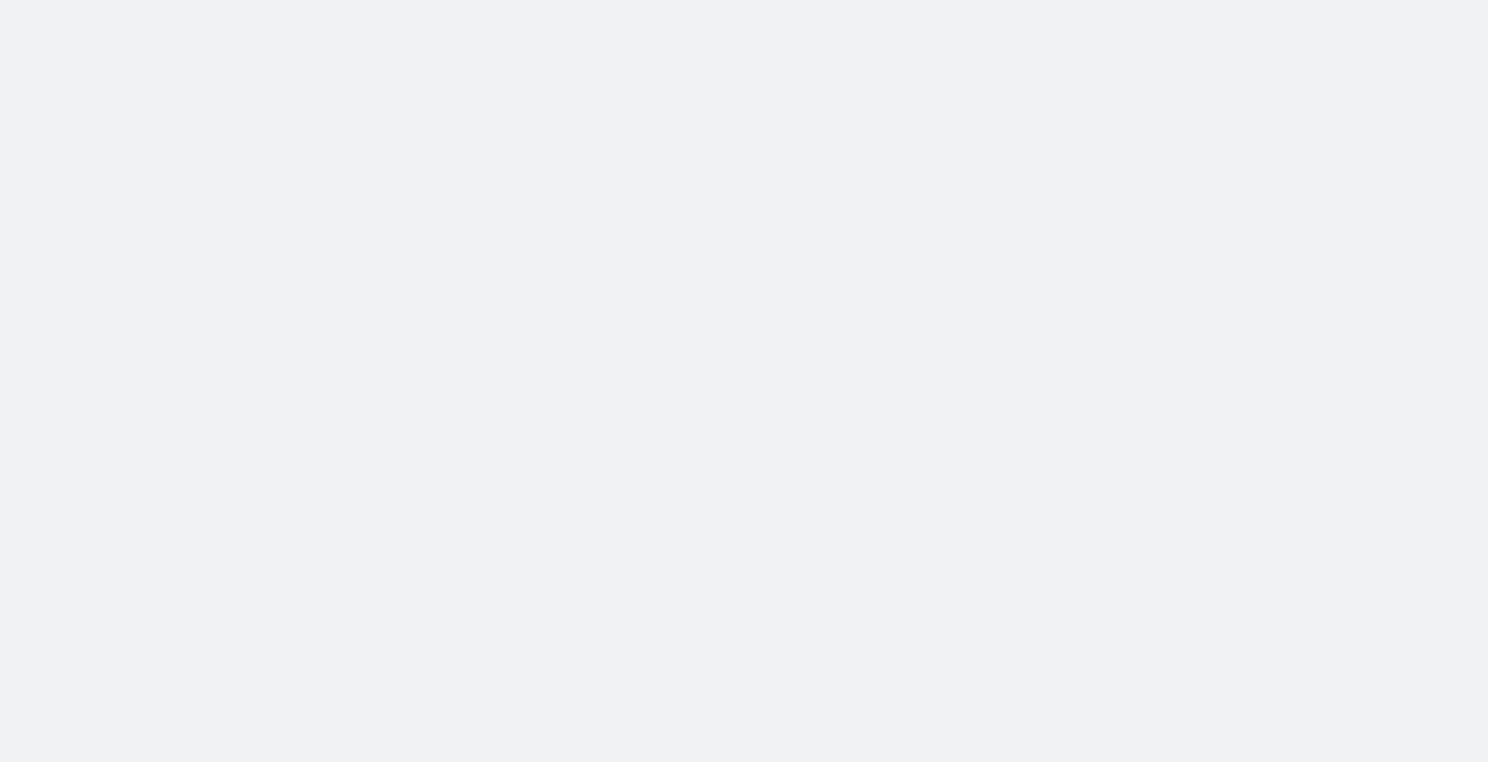 scroll, scrollTop: 0, scrollLeft: 0, axis: both 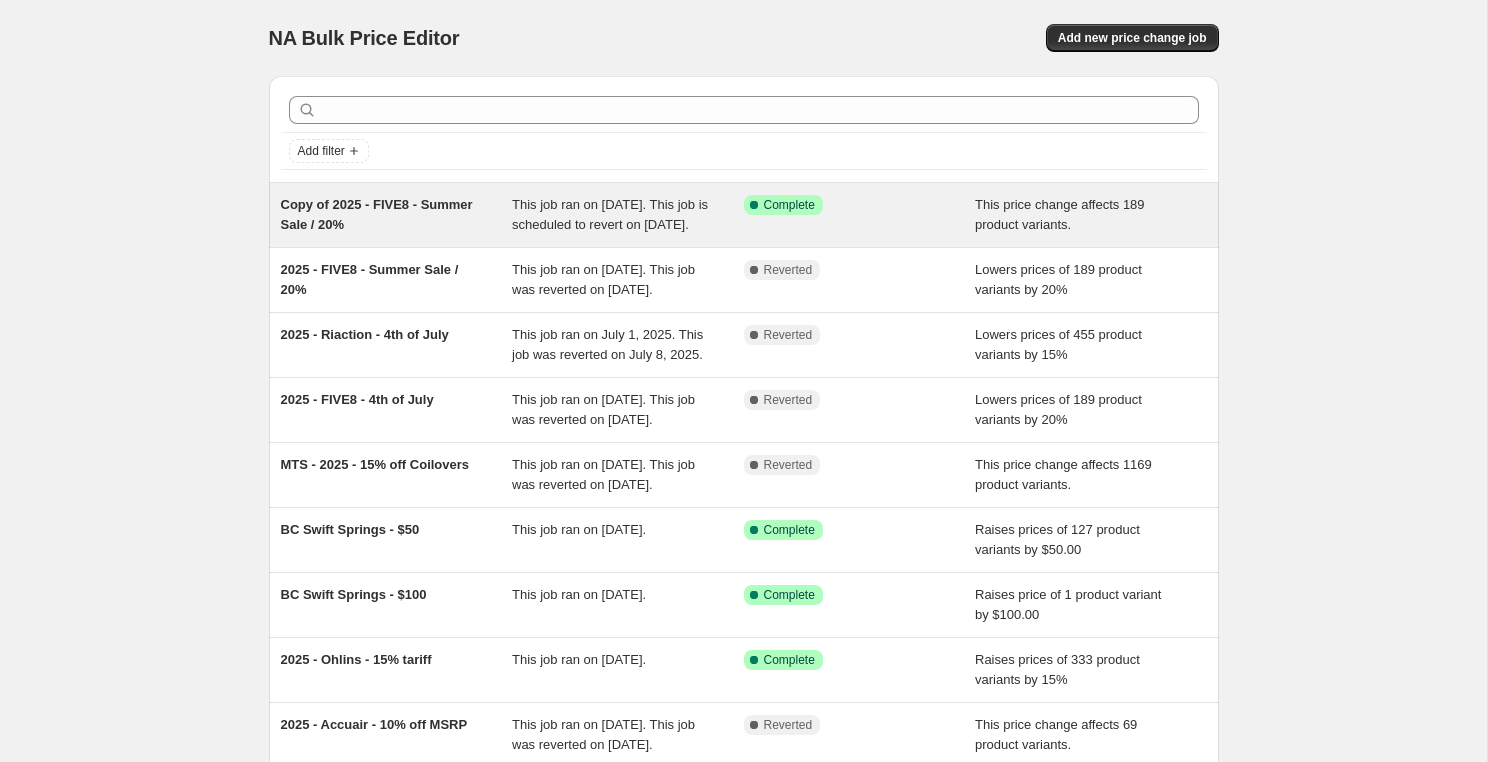 click on "Copy of 2025 - FIVE8 - Summer Sale / 20%" at bounding box center [397, 215] 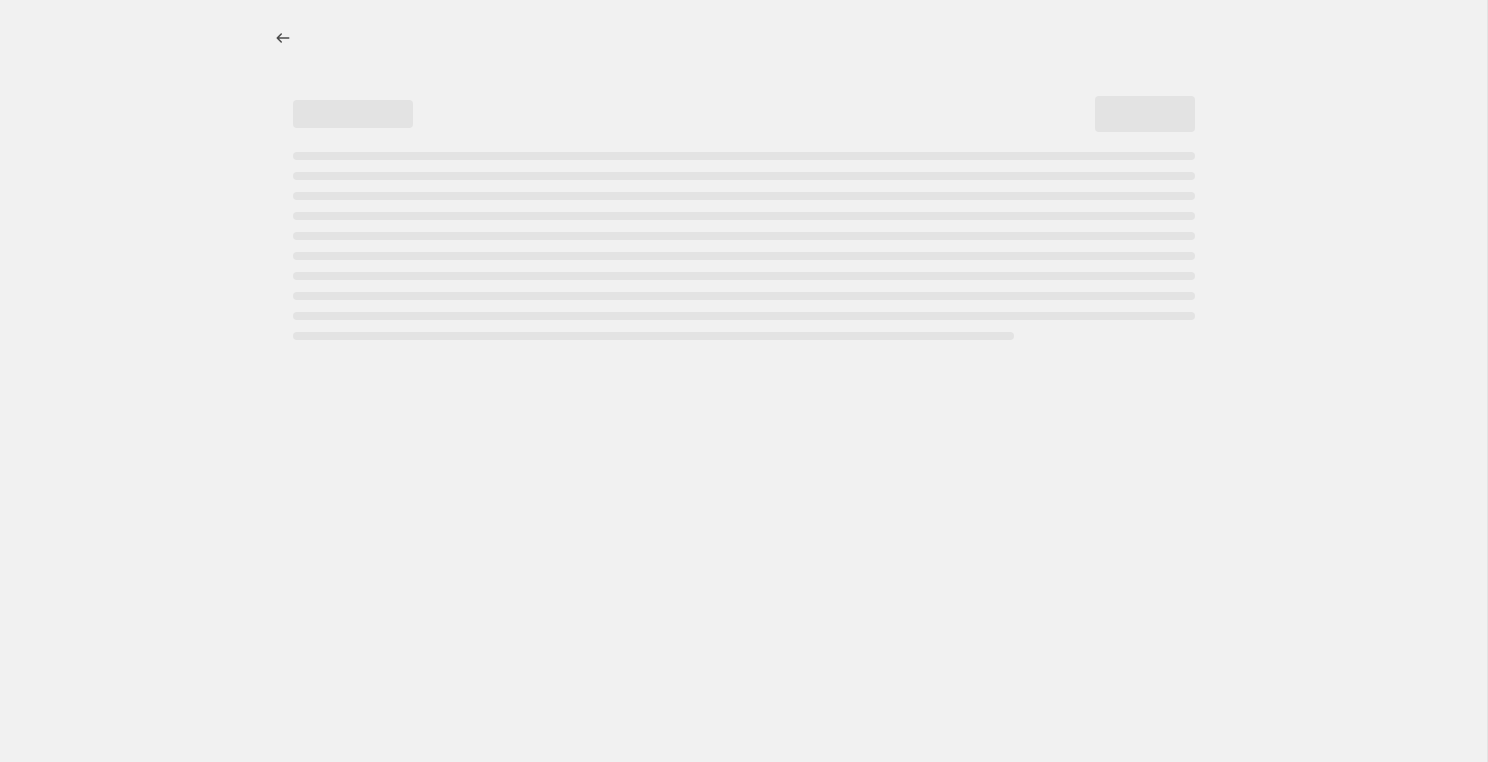 select on "pcap" 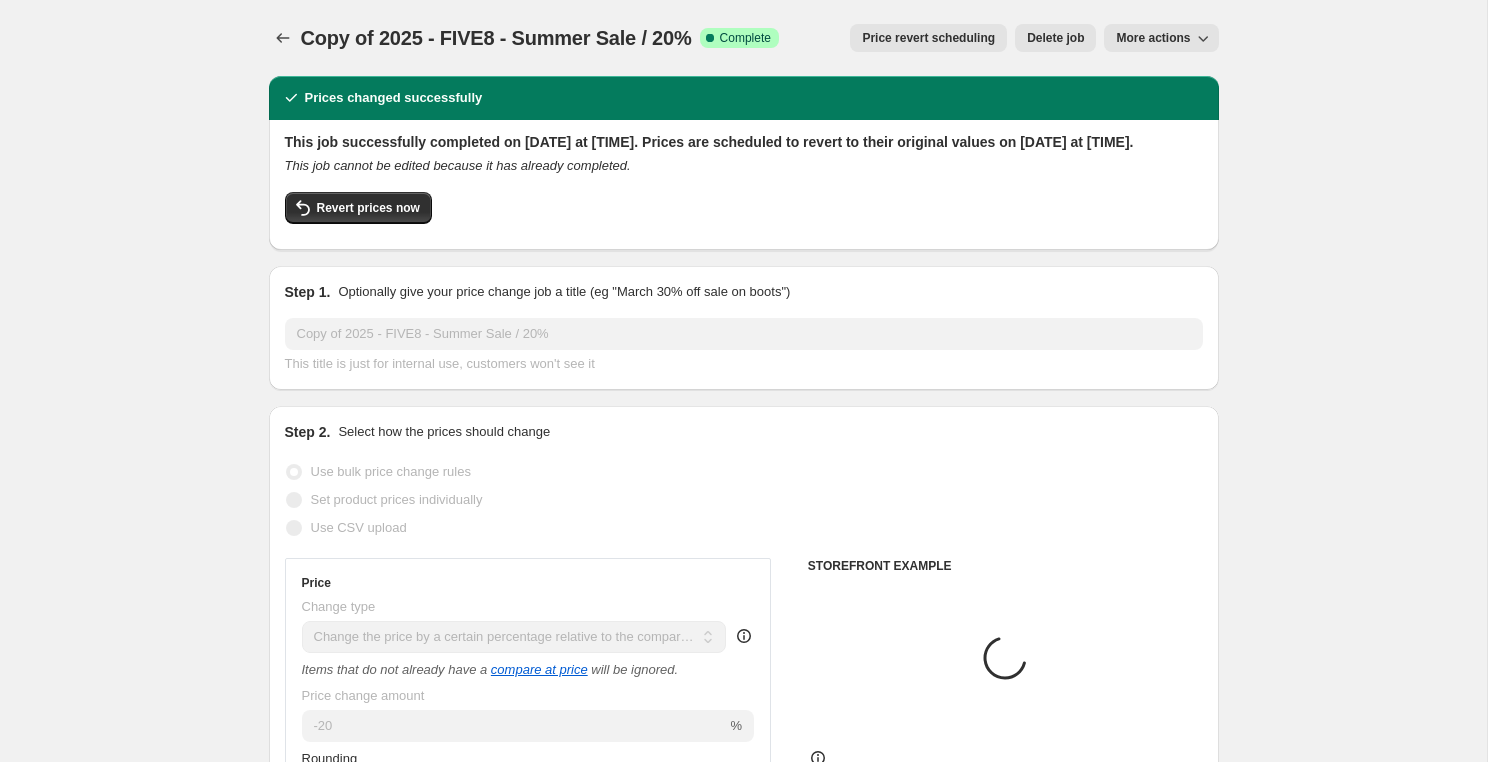 select on "collection" 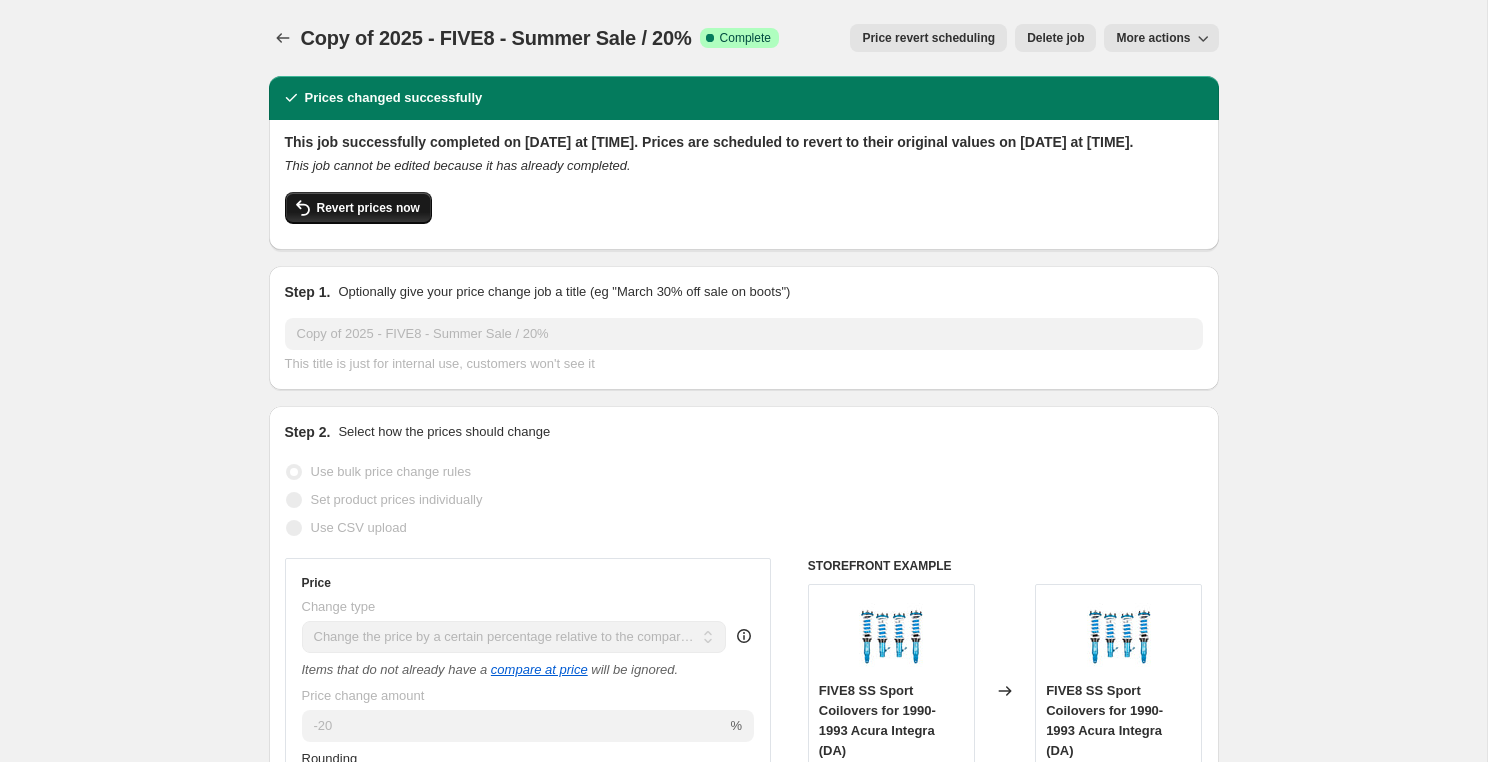 click on "Revert prices now" at bounding box center [368, 208] 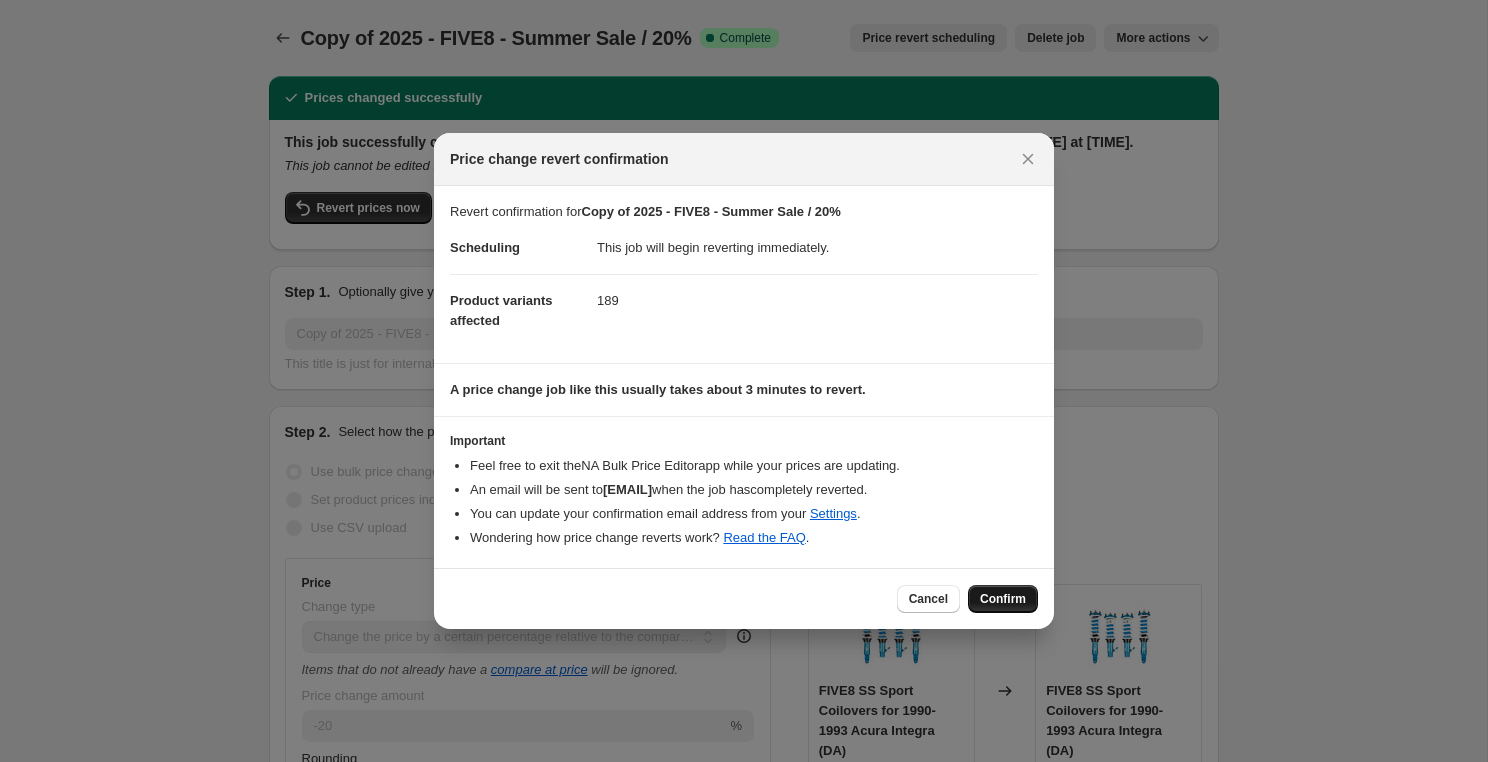 click on "Confirm" at bounding box center [1003, 599] 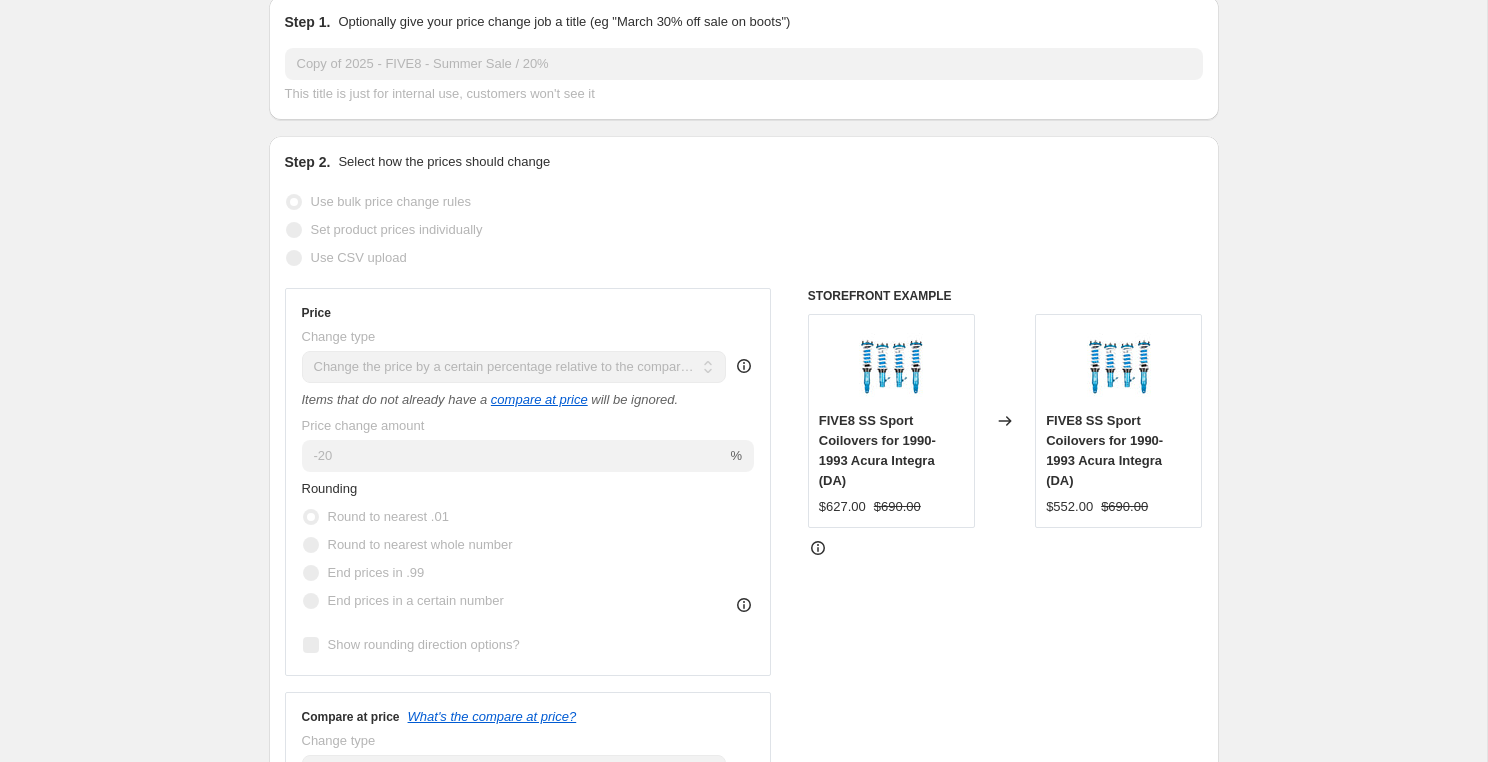 scroll, scrollTop: 0, scrollLeft: 0, axis: both 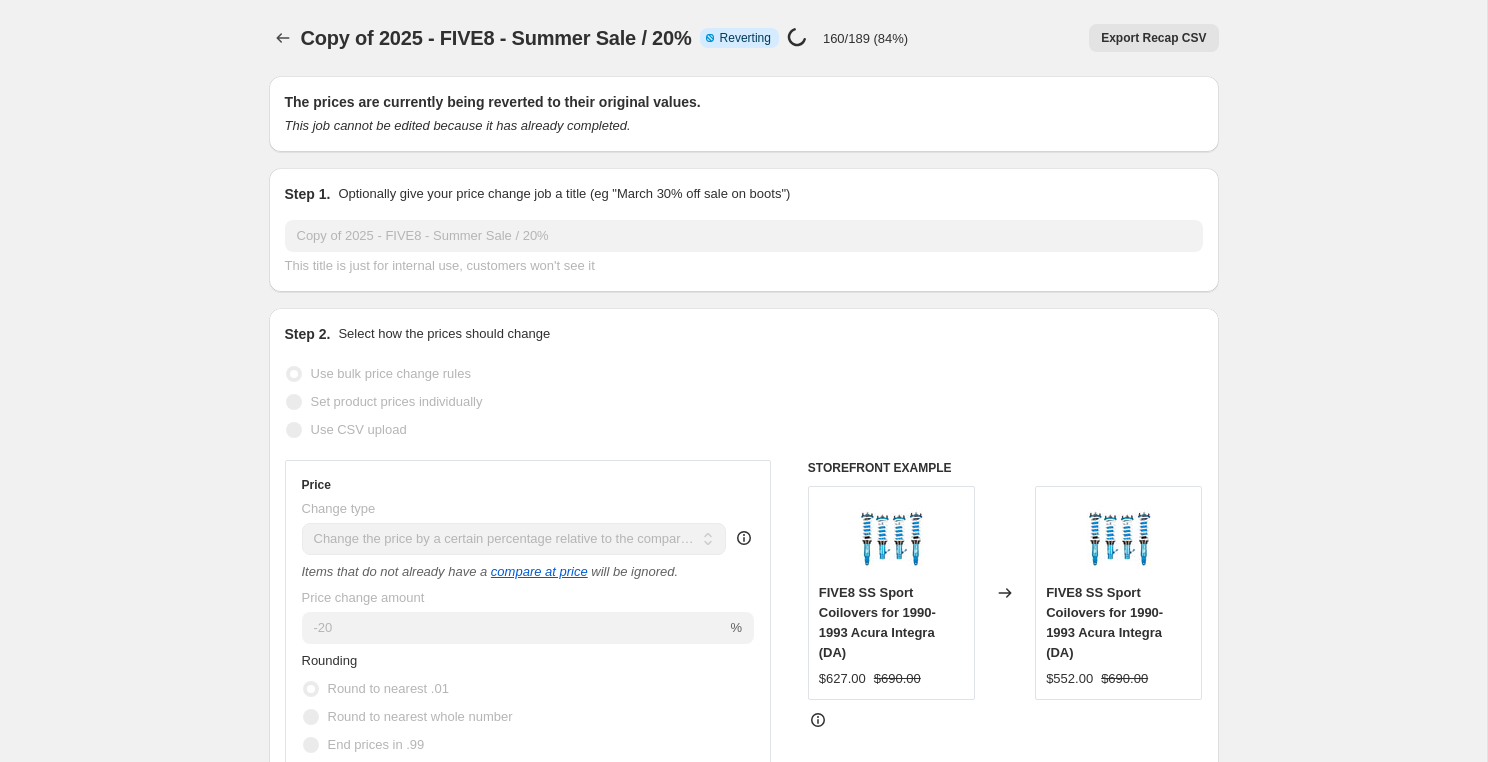 select on "pcap" 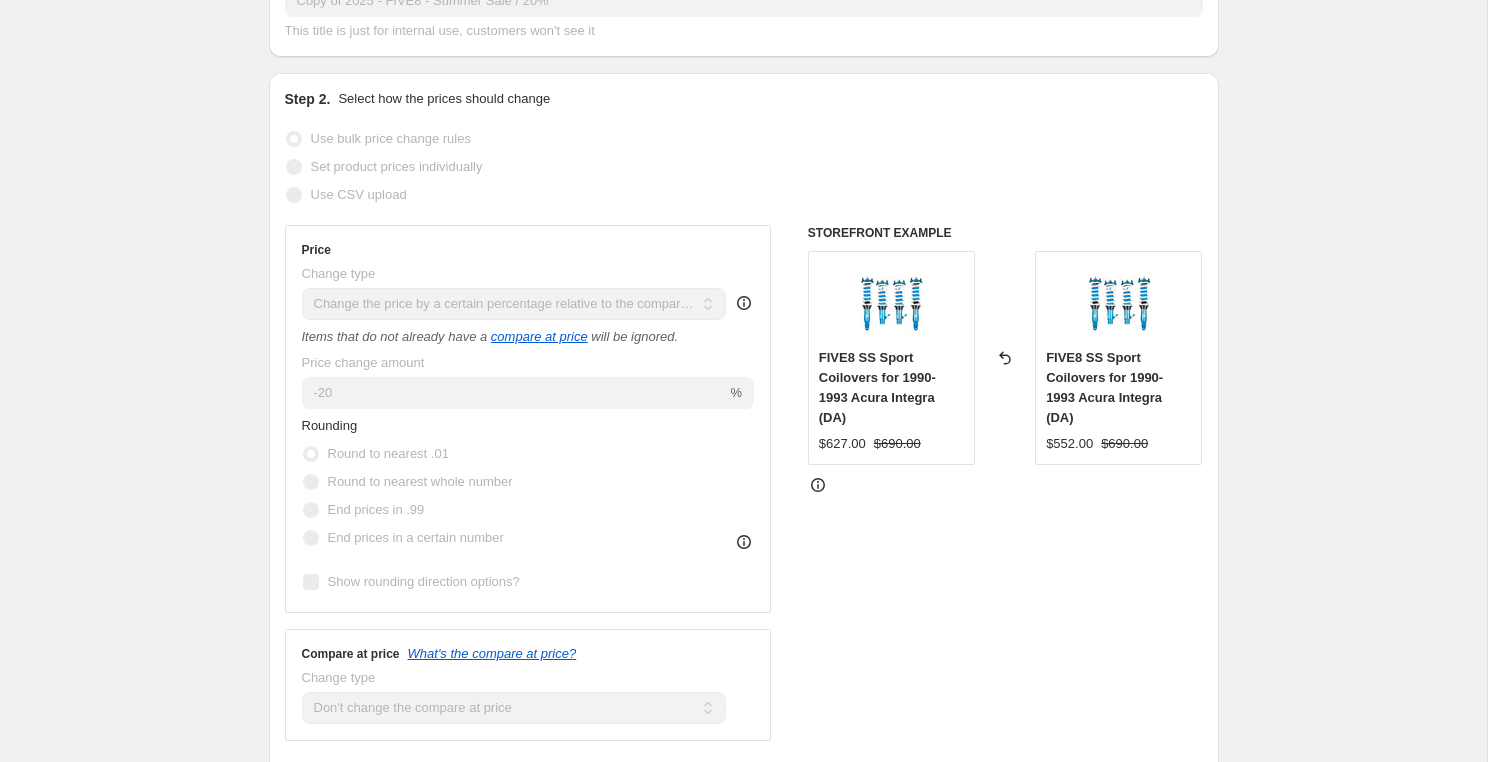 scroll, scrollTop: 0, scrollLeft: 0, axis: both 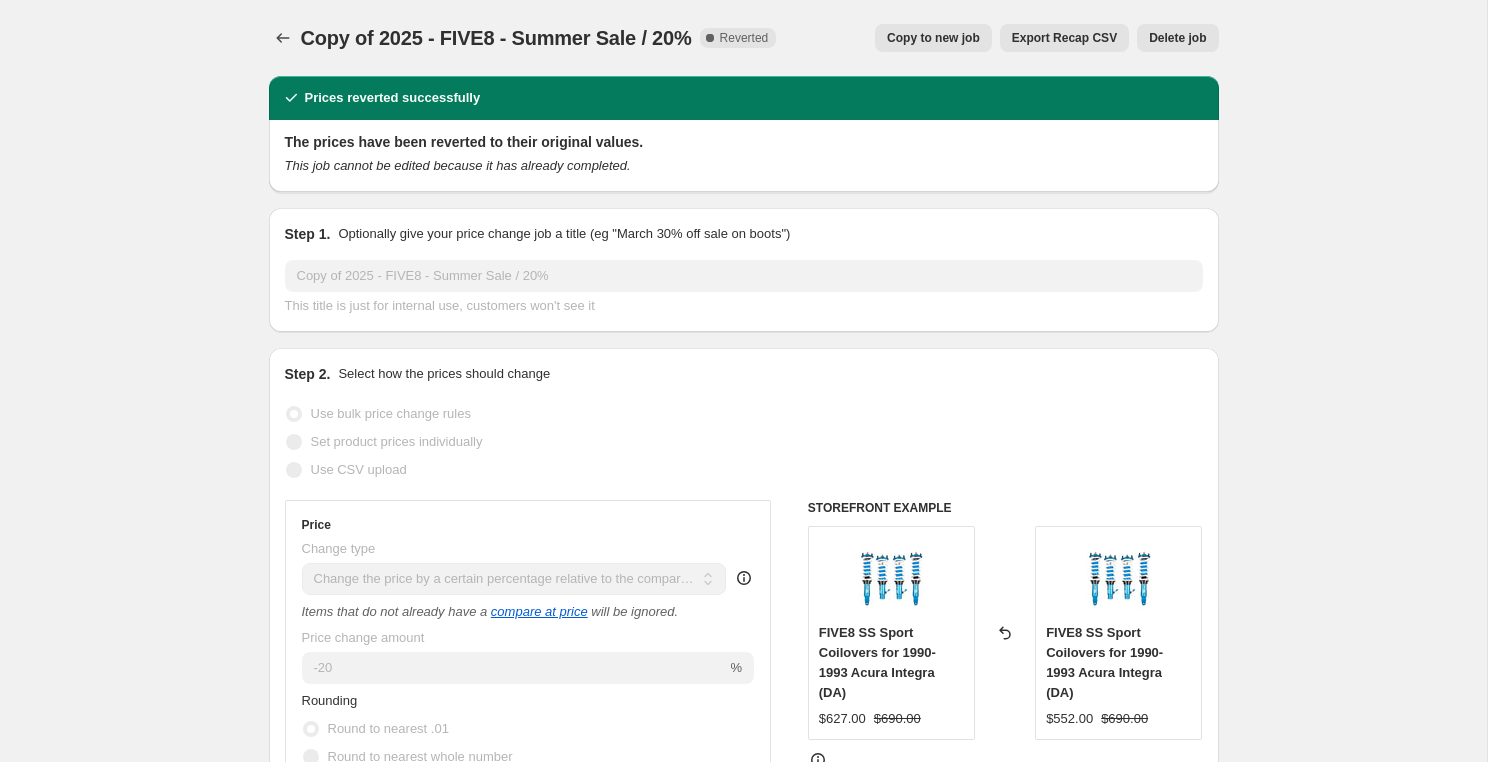 click on "Copy to new job" at bounding box center (933, 38) 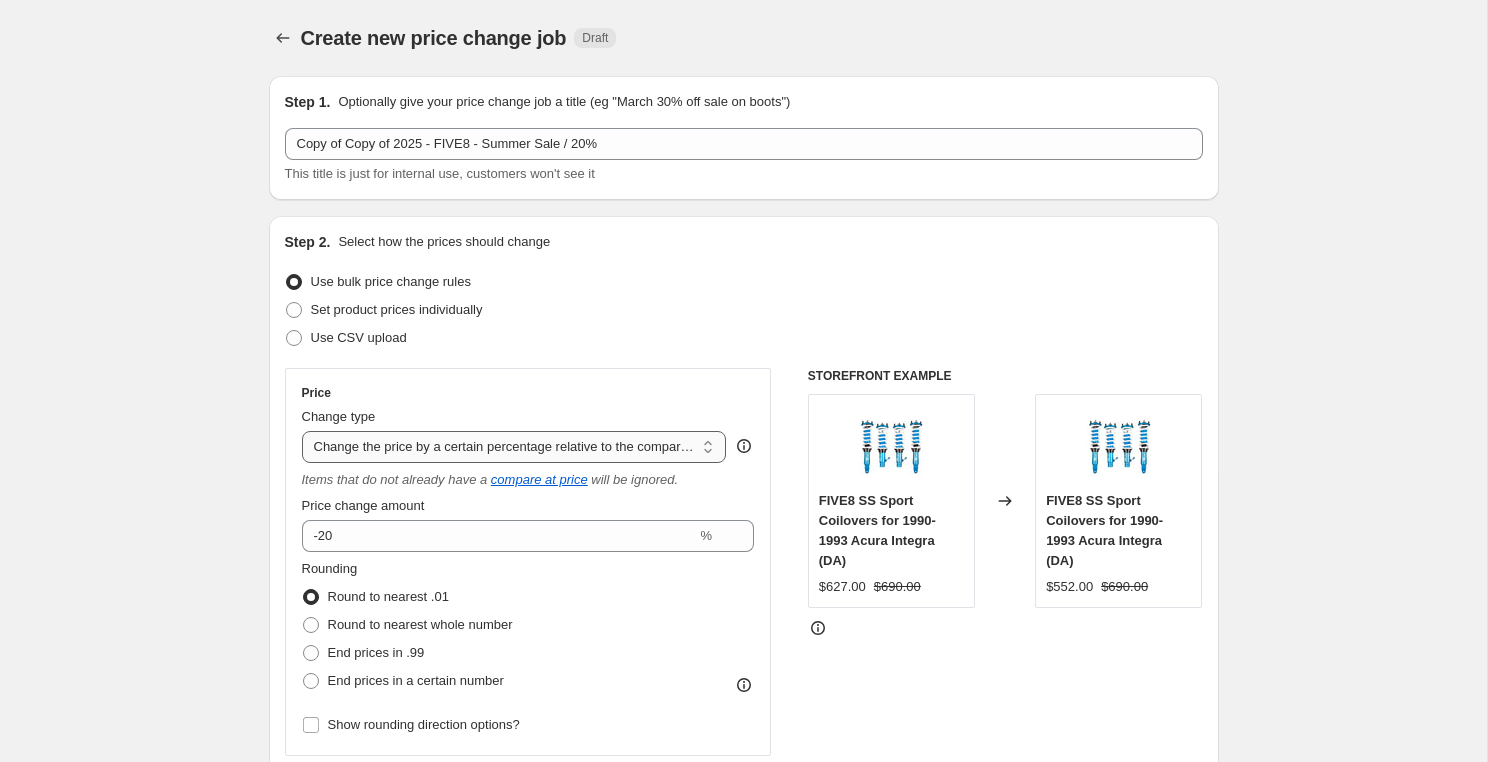 click on "Change the price to a certain amount Change the price by a certain amount Change the price by a certain percentage Change the price to the current compare at price (price before sale) Change the price by a certain amount relative to the compare at price Change the price by a certain percentage relative to the compare at price Don't change the price Change the price by a certain percentage relative to the cost per item Change price to certain cost margin" at bounding box center (514, 447) 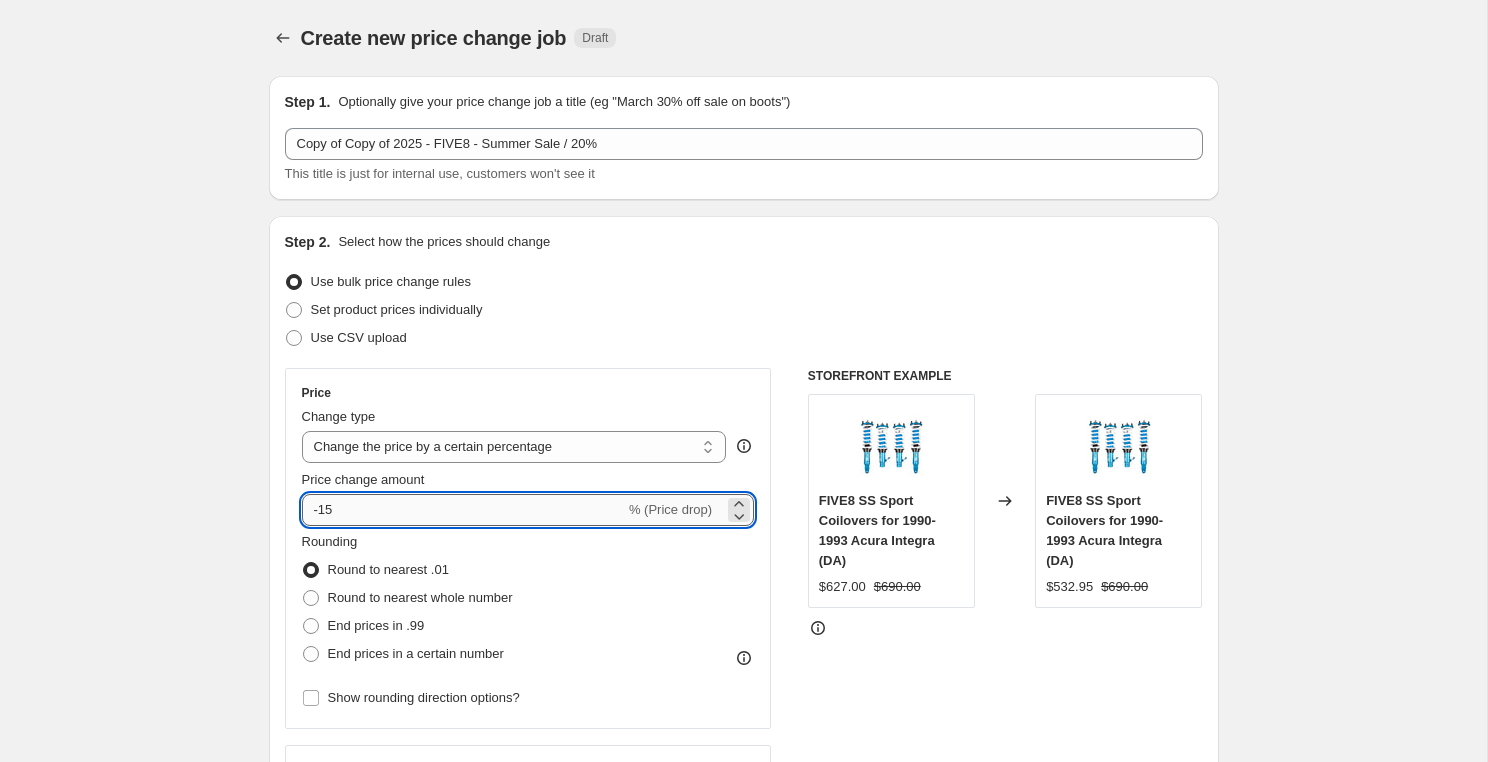 click on "-15" at bounding box center [463, 510] 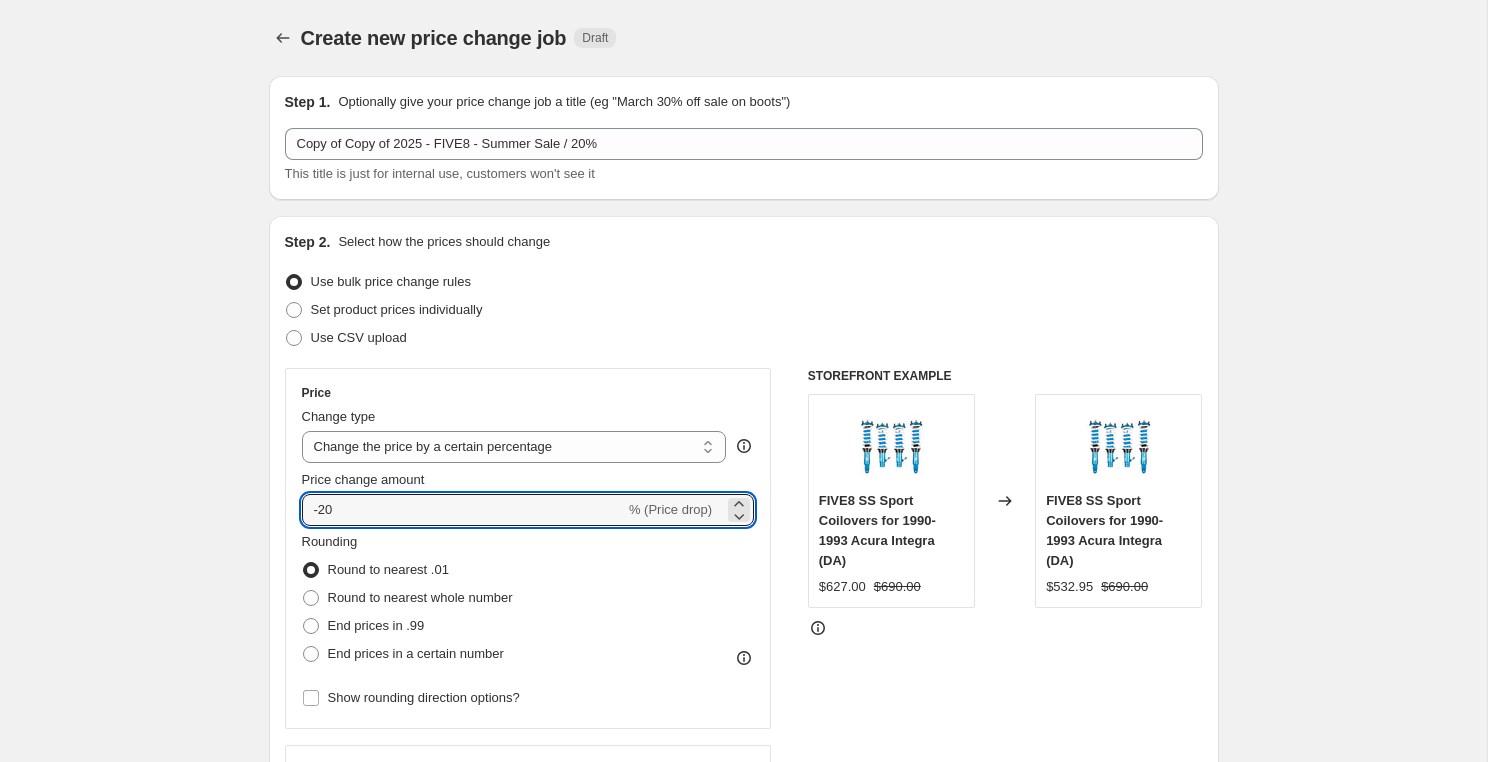type on "-20" 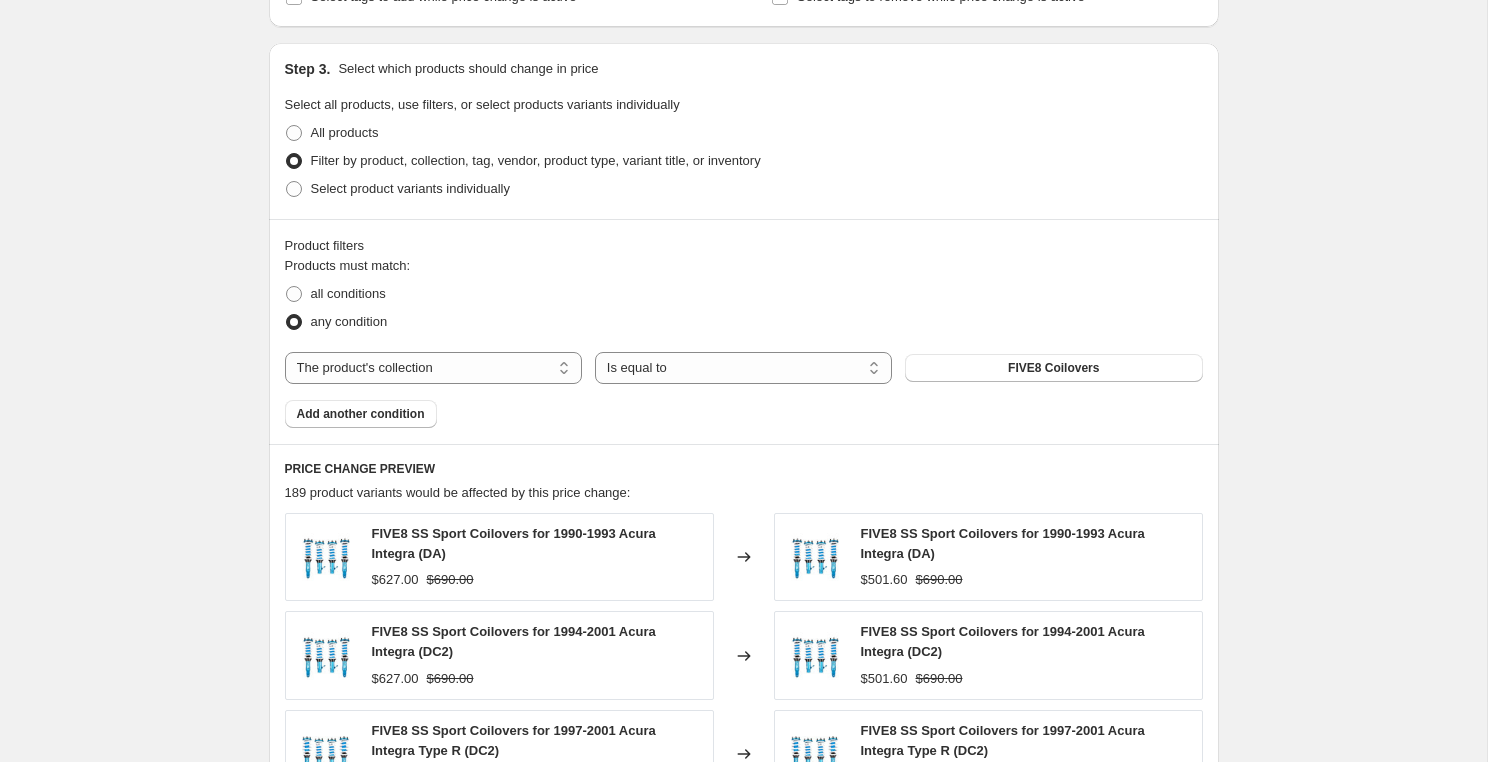 scroll, scrollTop: 1494, scrollLeft: 0, axis: vertical 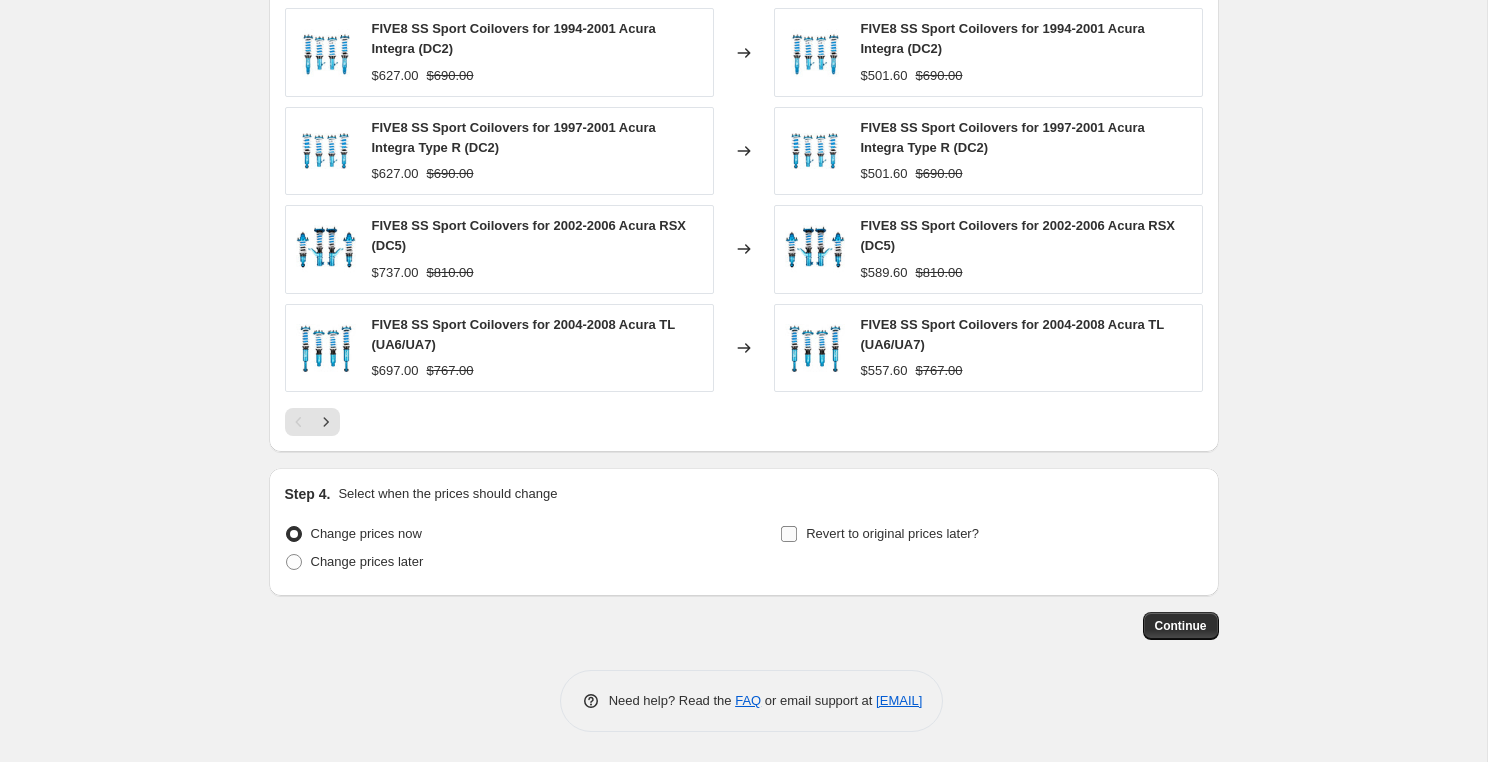 click on "Revert to original prices later?" at bounding box center [892, 533] 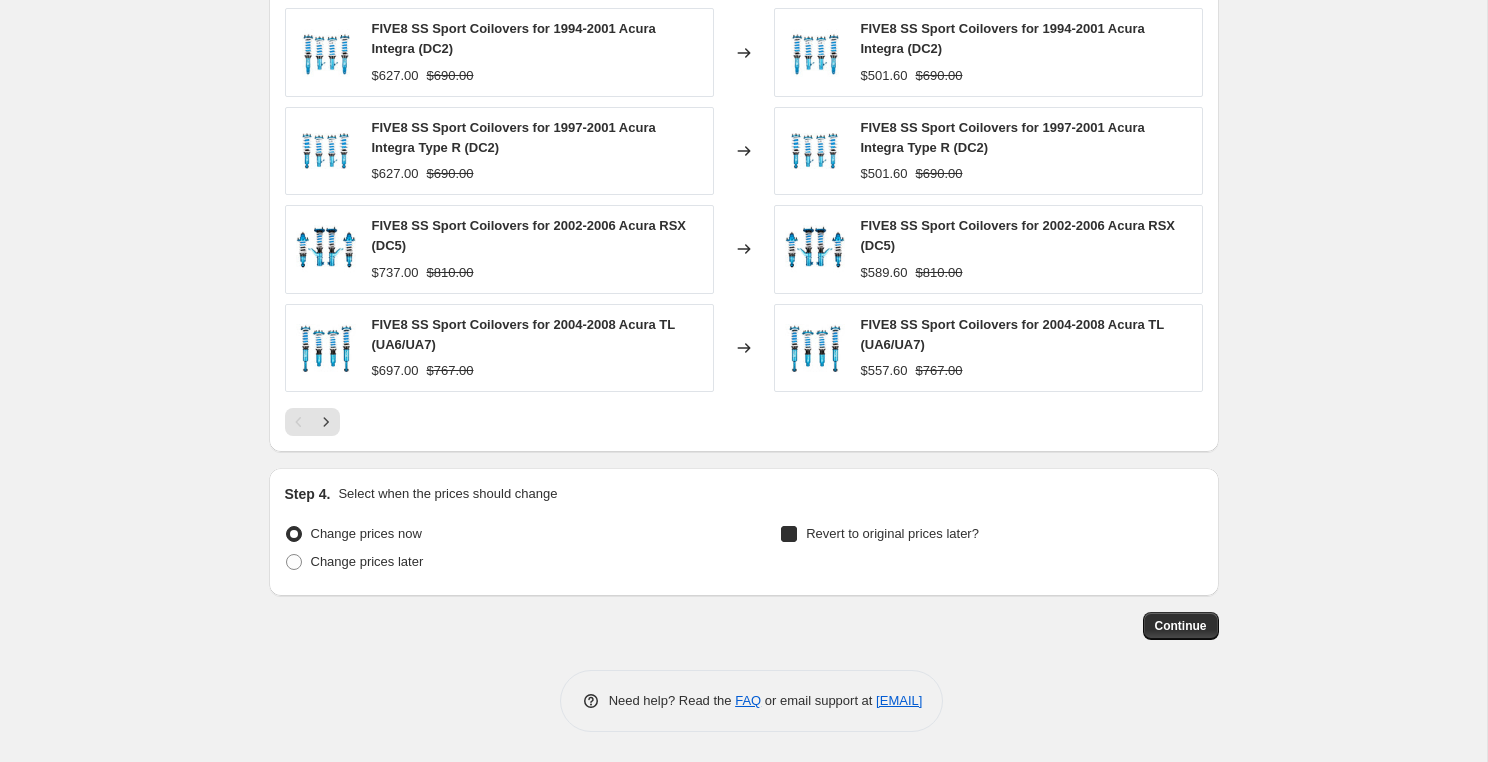 checkbox on "true" 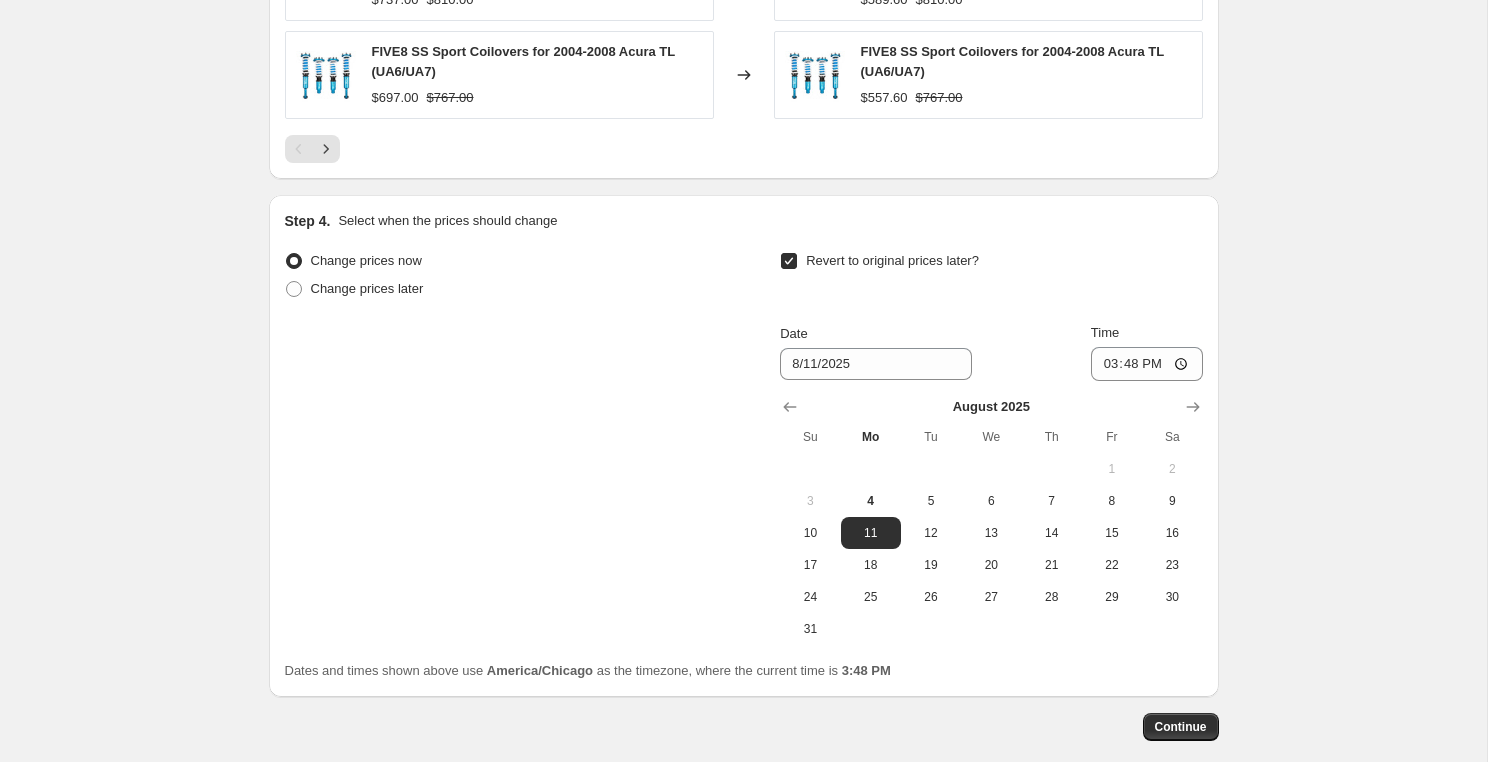 scroll, scrollTop: 1795, scrollLeft: 0, axis: vertical 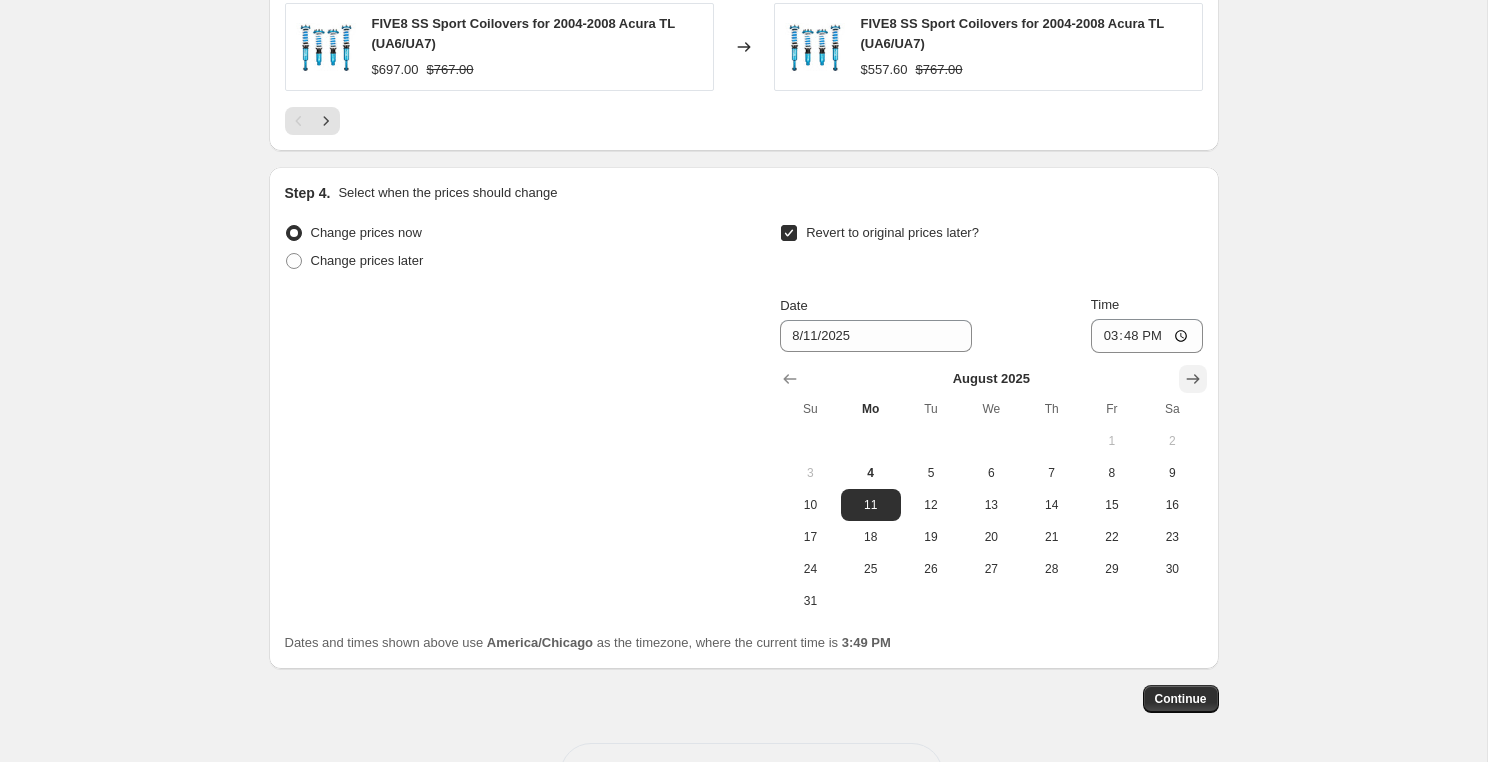 click 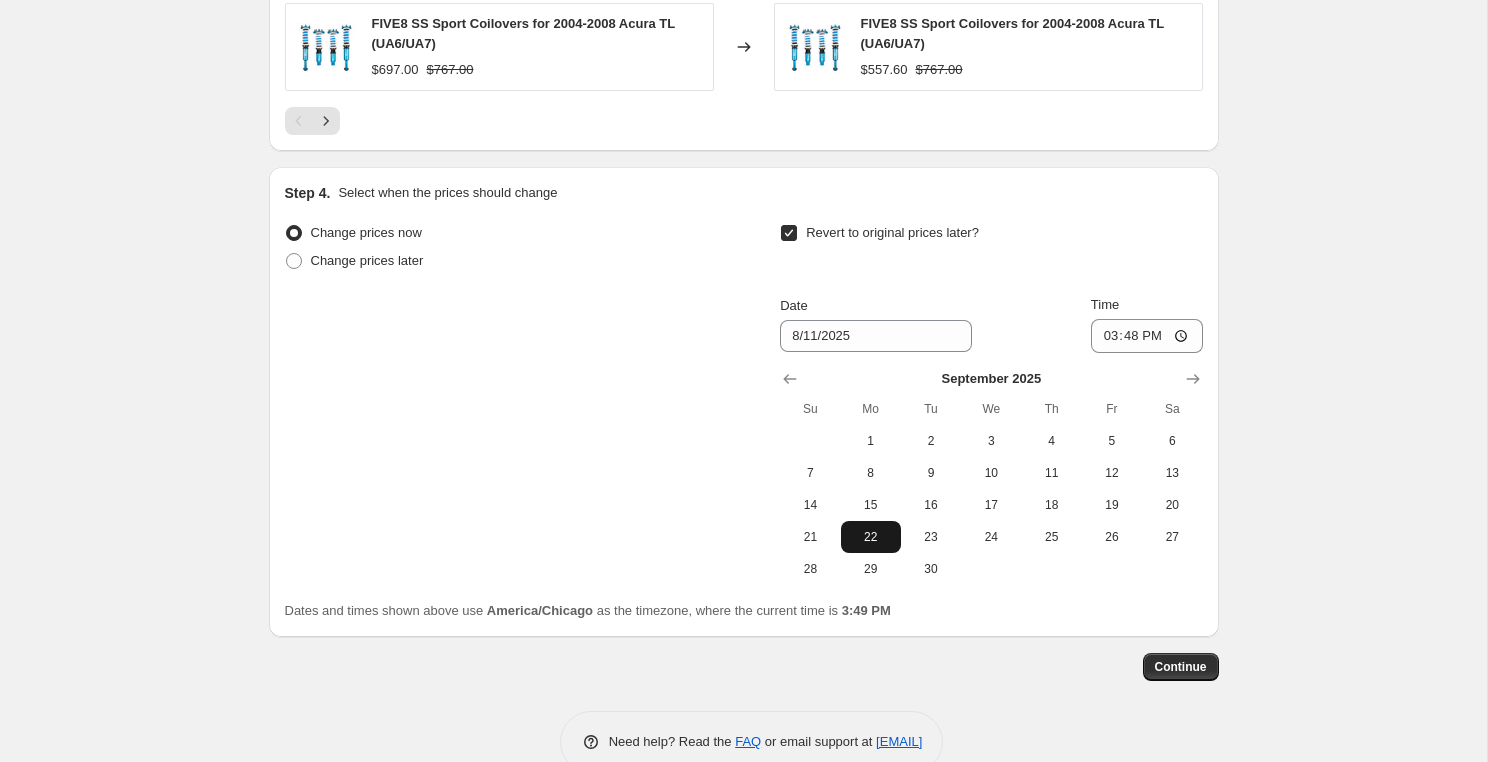 click on "22" at bounding box center [871, 537] 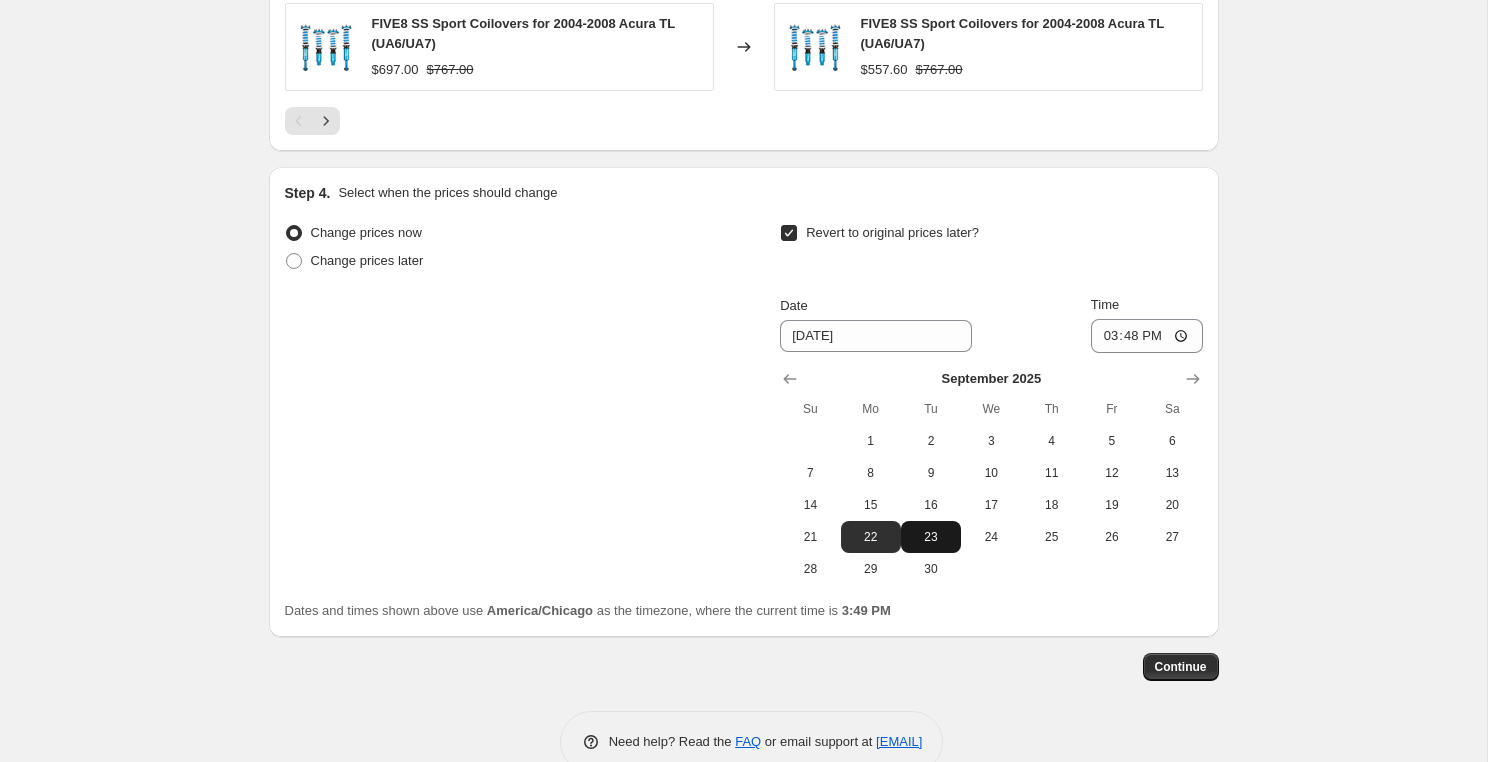 click on "23" at bounding box center (931, 537) 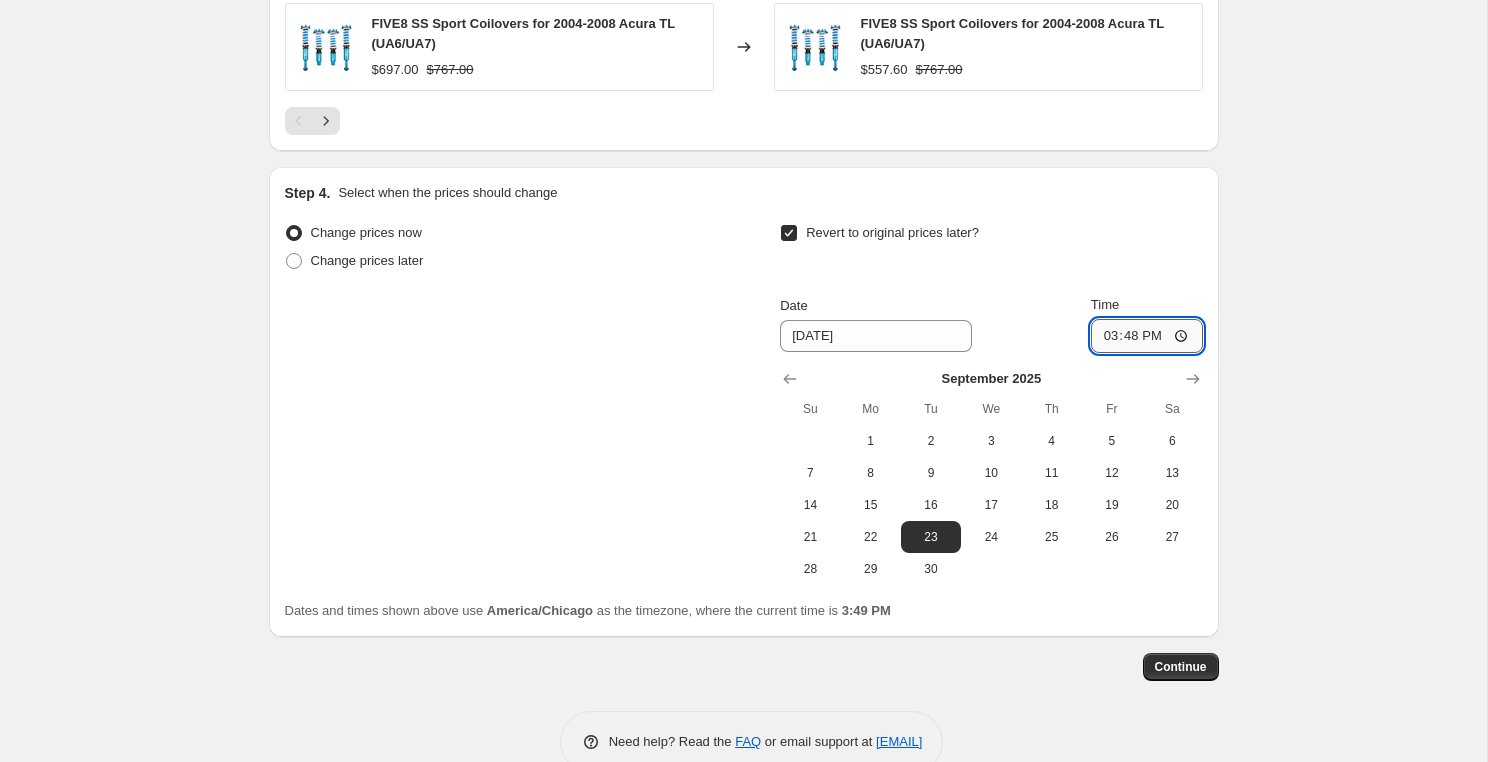 click on "15:48" at bounding box center (1147, 336) 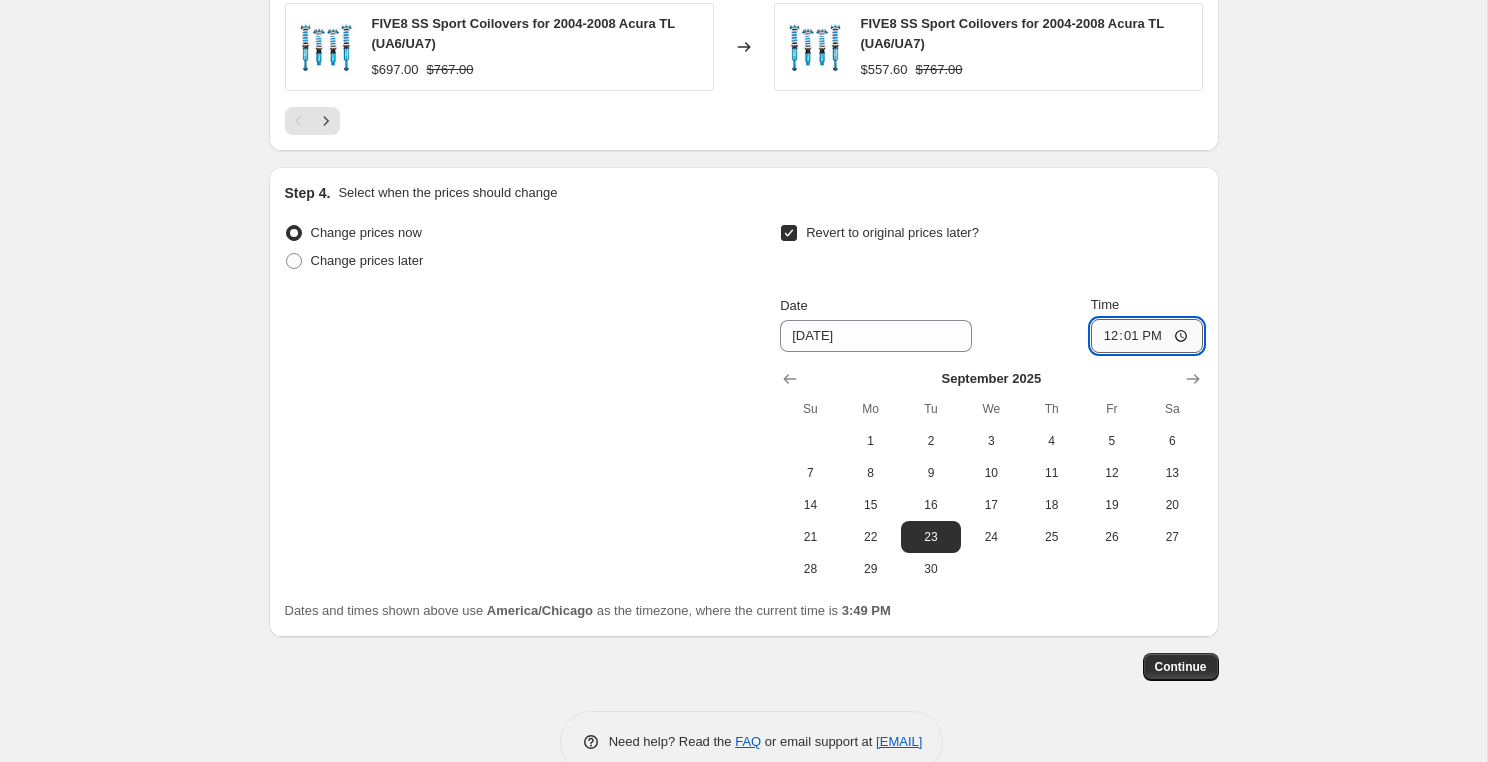 click on "12:01" at bounding box center (1147, 336) 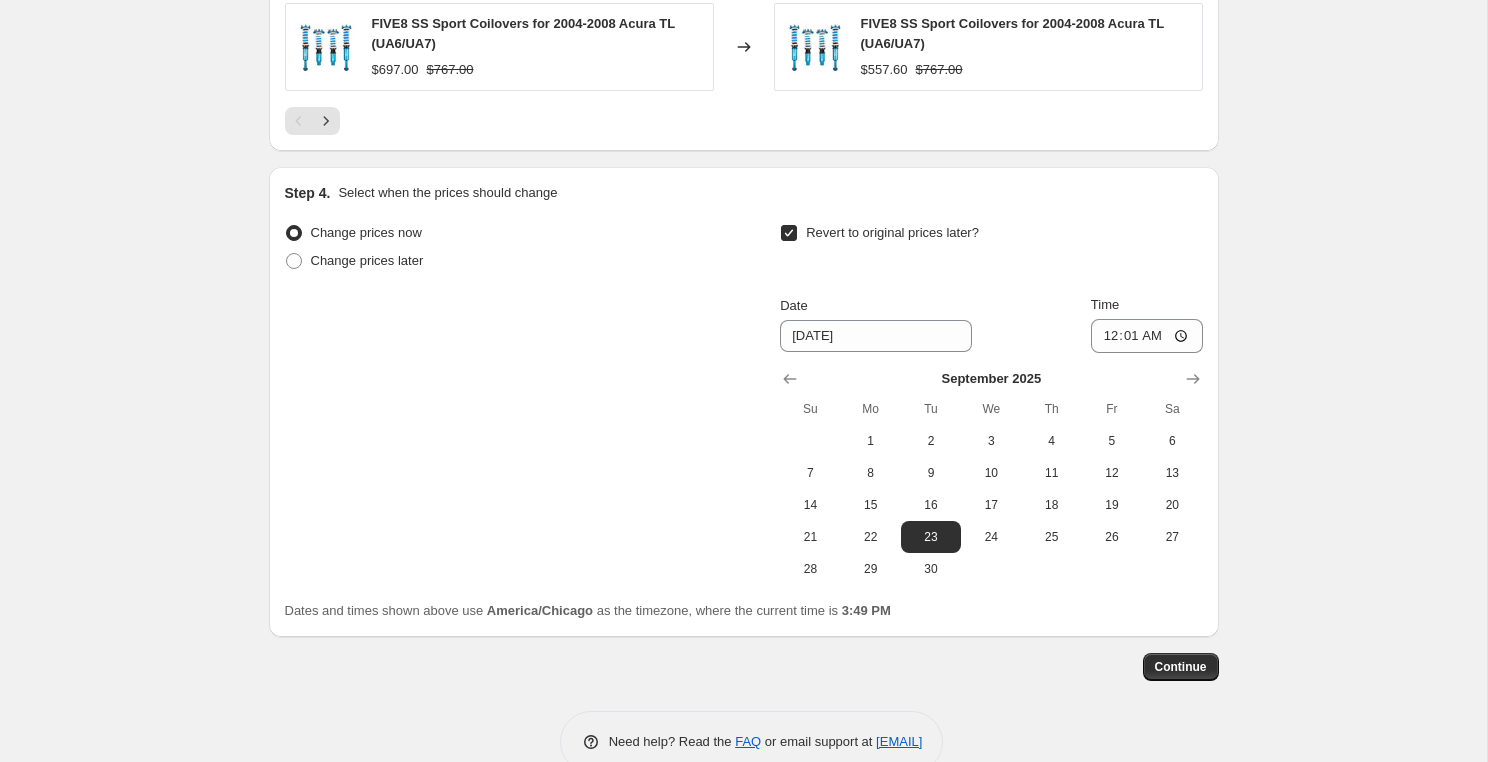 click on "Create new price change job. This page is ready Create new price change job Draft Step 1. Optionally give your price change job a title (eg "March 30% off sale on boots") Copy of Copy of 2025 - FIVE8 - Summer Sale / 20% This title is just for internal use, customers won't see it Step 2. Select how the prices should change Use bulk price change rules Set product prices individually Use CSV upload Price Change type Change the price to a certain amount Change the price by a certain amount Change the price by a certain percentage Change the price to the current compare at price (price before sale) Change the price by a certain amount relative to the compare at price Change the price by a certain percentage relative to the compare at price Don't change the price Change the price by a certain percentage relative to the cost per item Change price to certain cost margin Change the price by a certain percentage Price change amount -20 % (Price drop) Rounding Round to nearest .01 Round to nearest whole number $627.00" at bounding box center (743, -496) 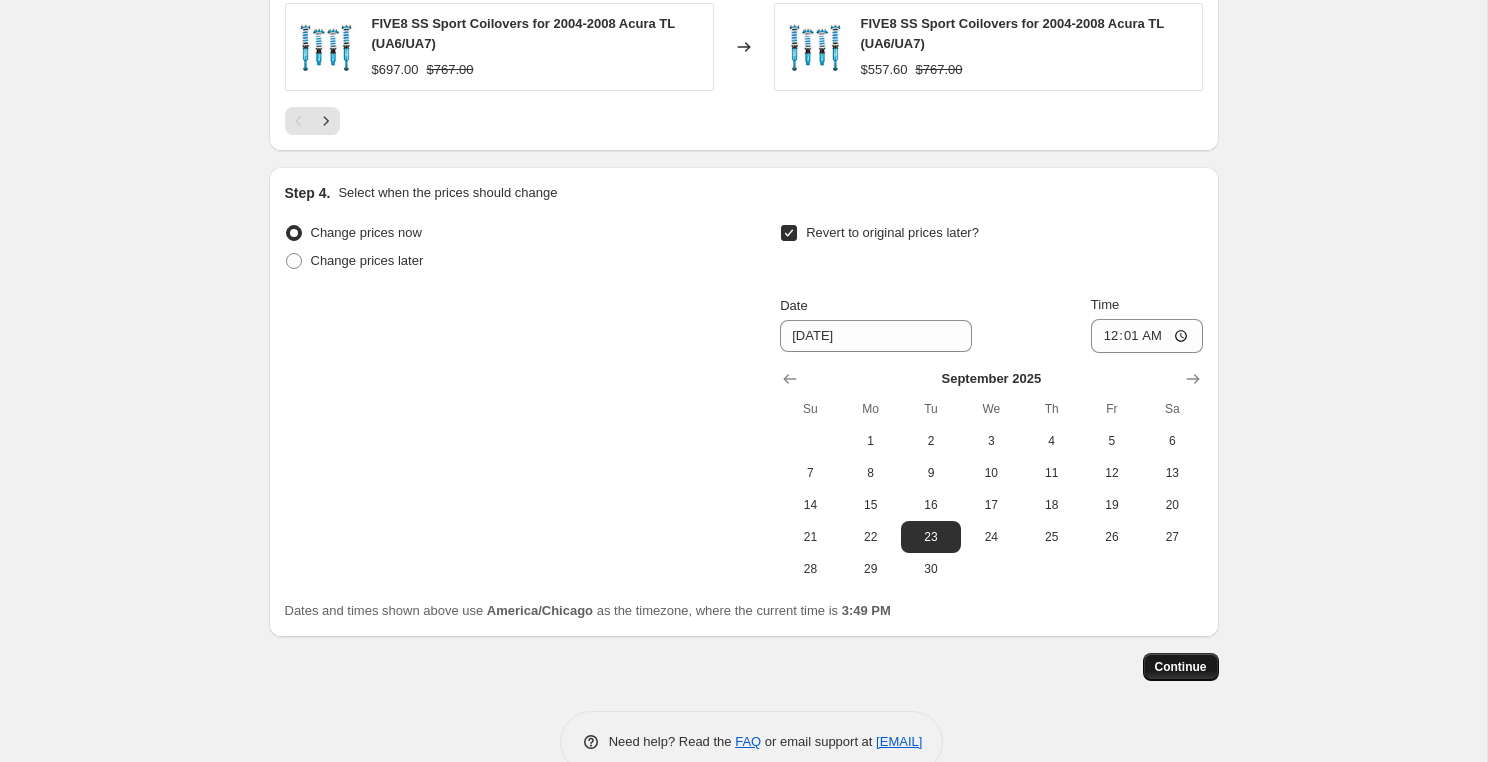 click on "Continue" at bounding box center [1181, 667] 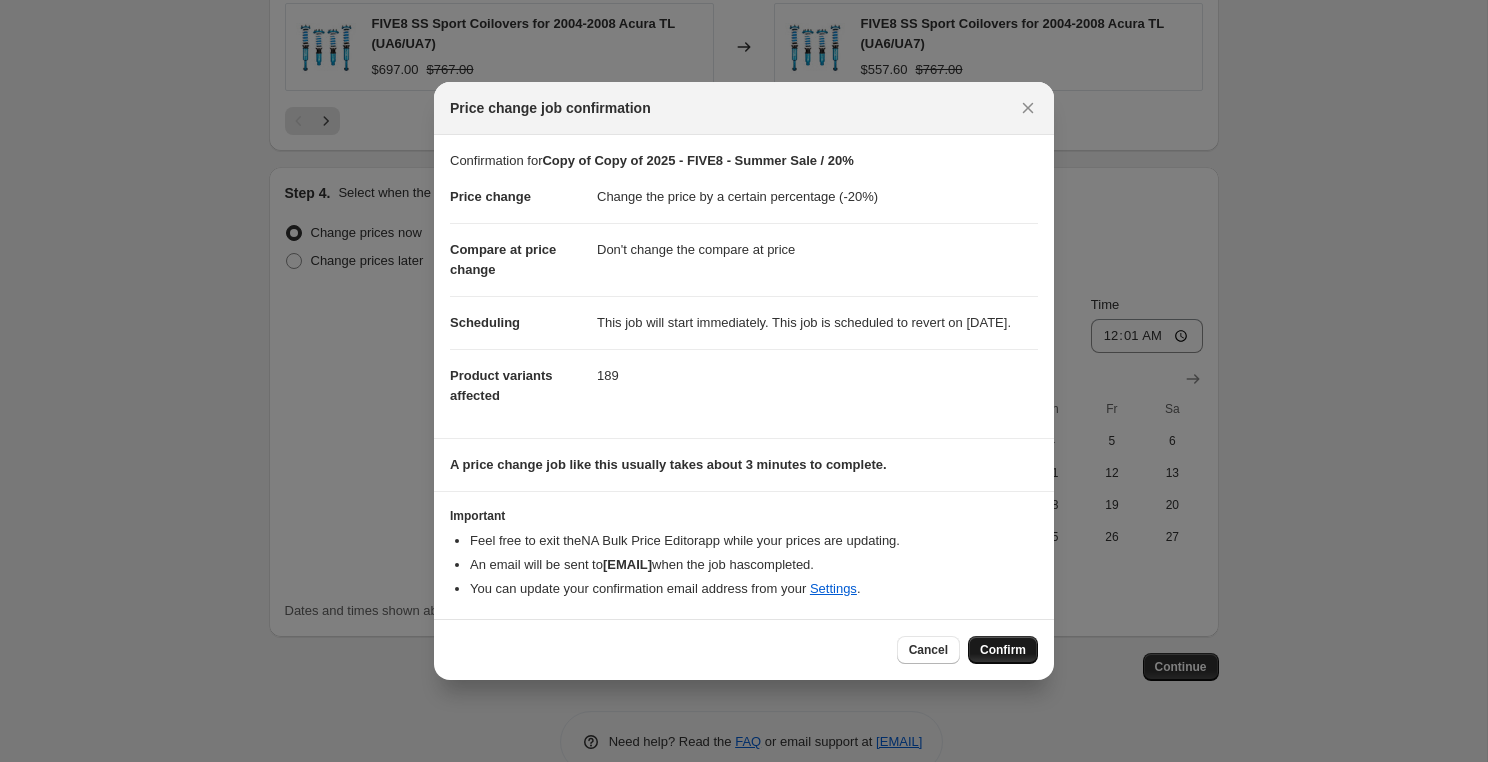 click on "Confirm" at bounding box center [1003, 650] 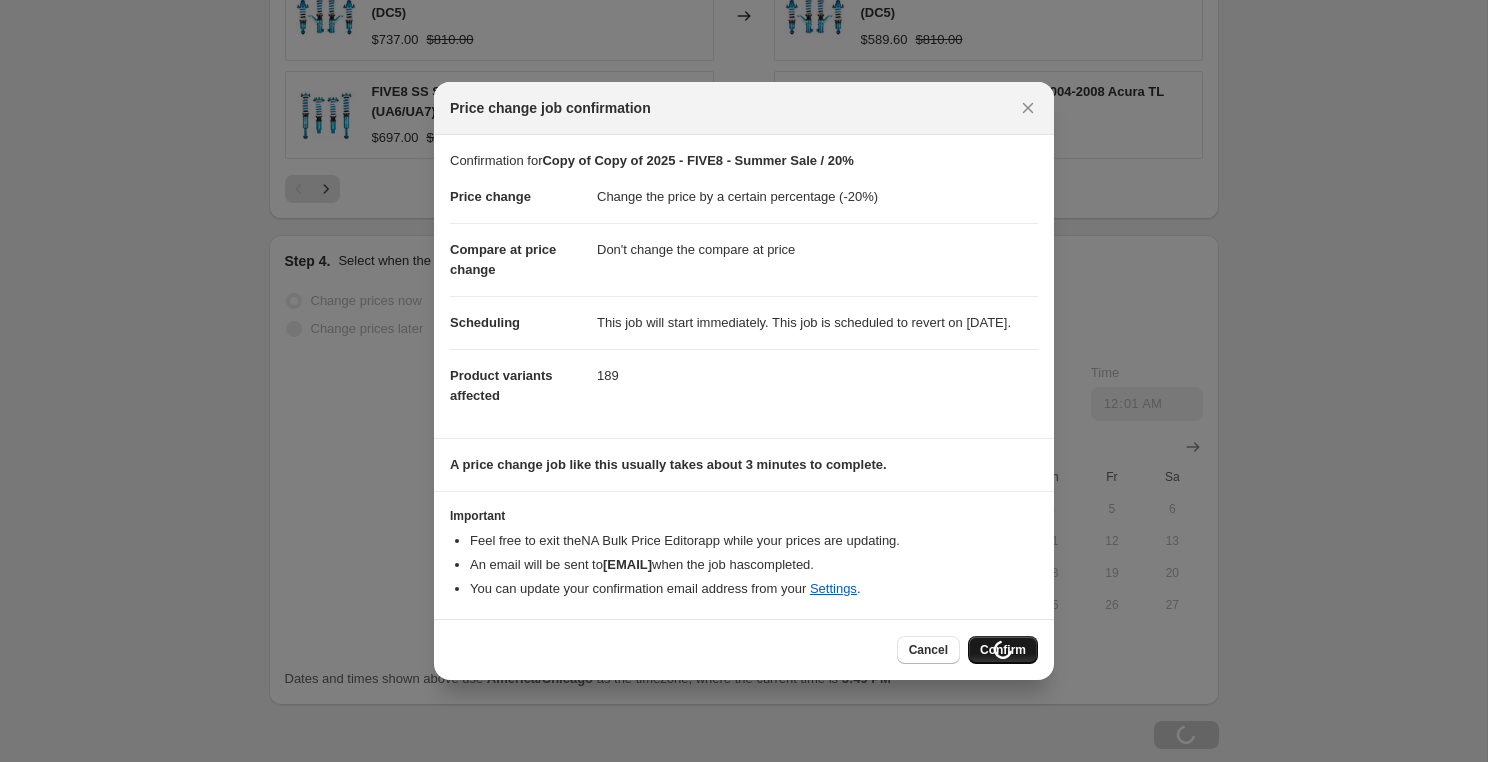 scroll, scrollTop: 1863, scrollLeft: 0, axis: vertical 